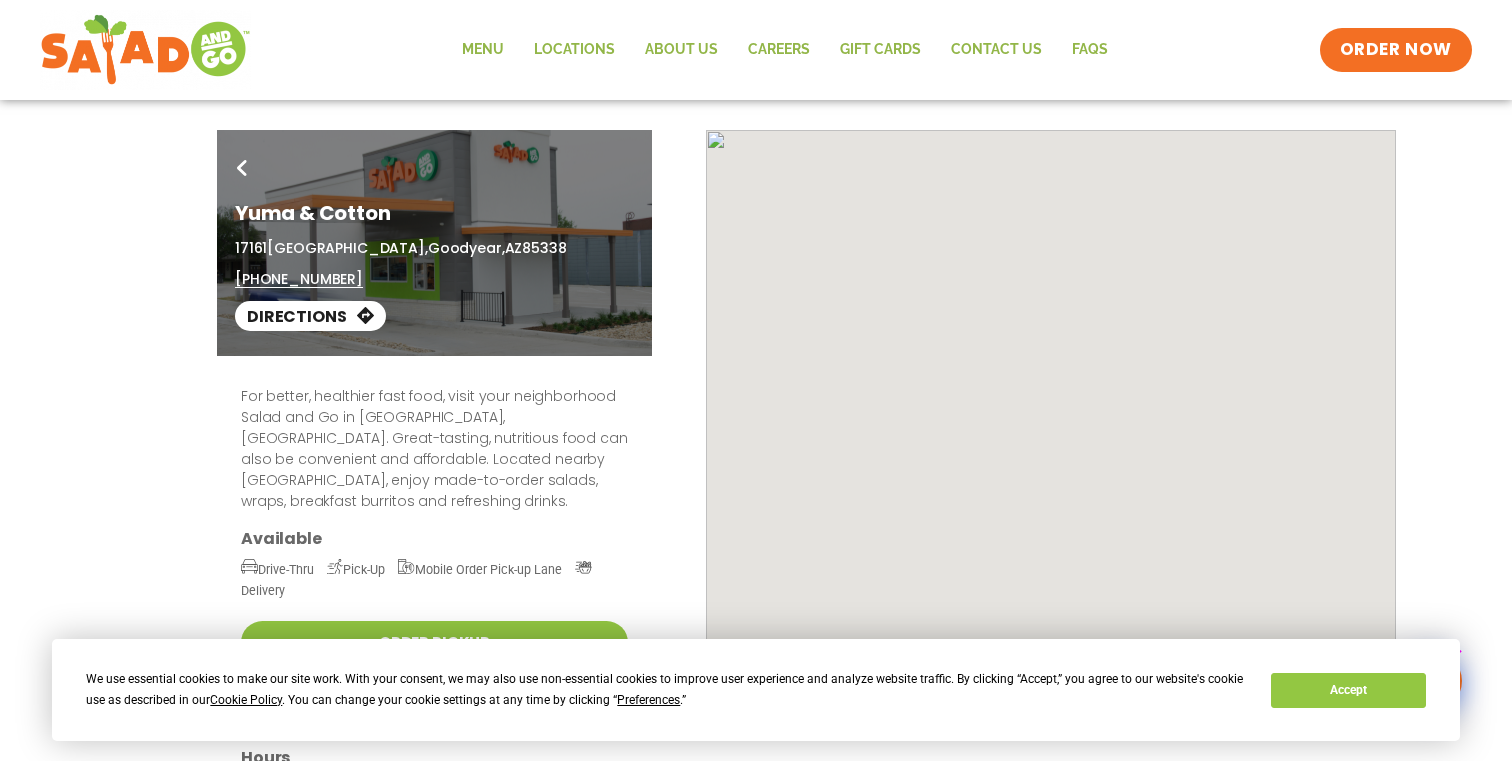 scroll, scrollTop: 0, scrollLeft: 0, axis: both 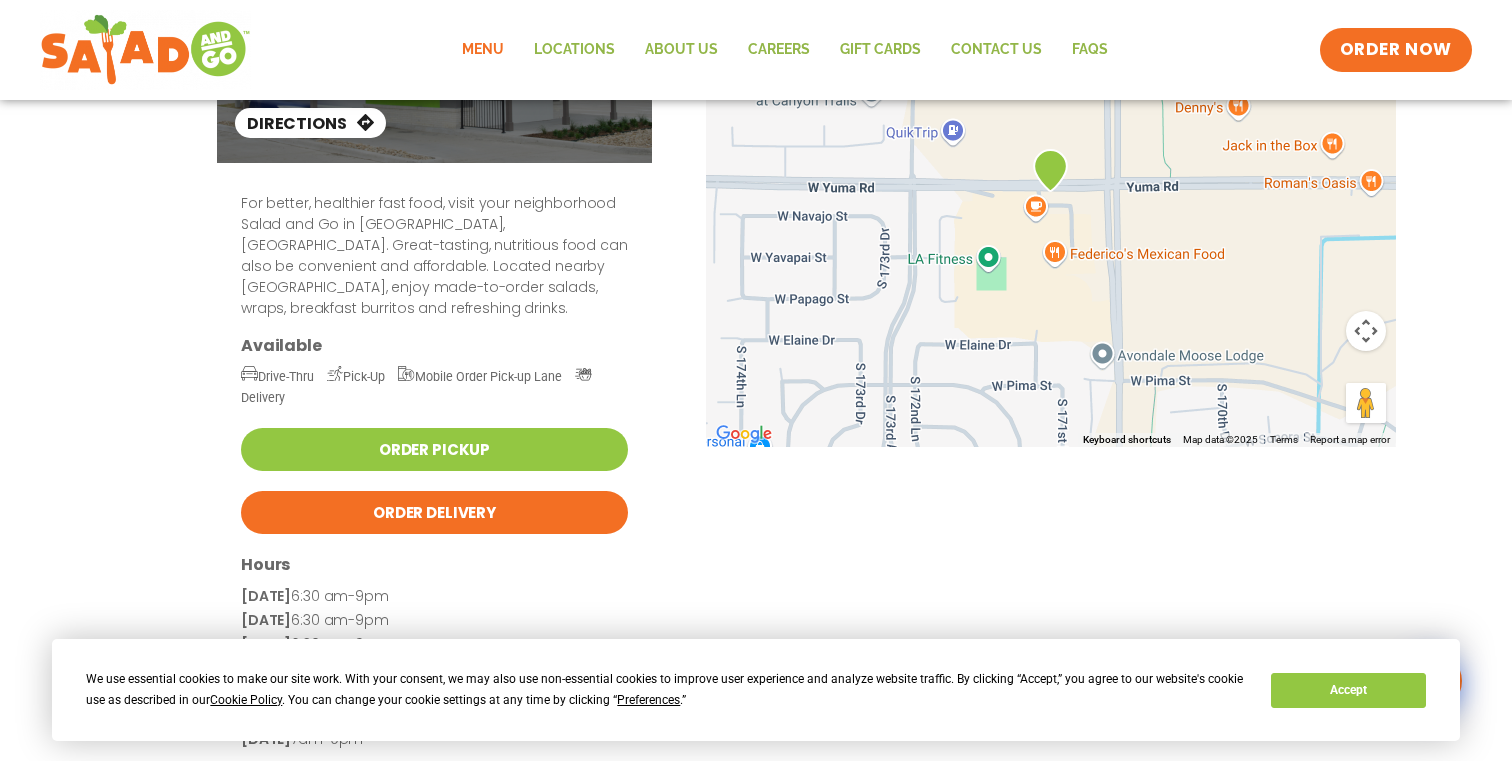 click on "Menu" 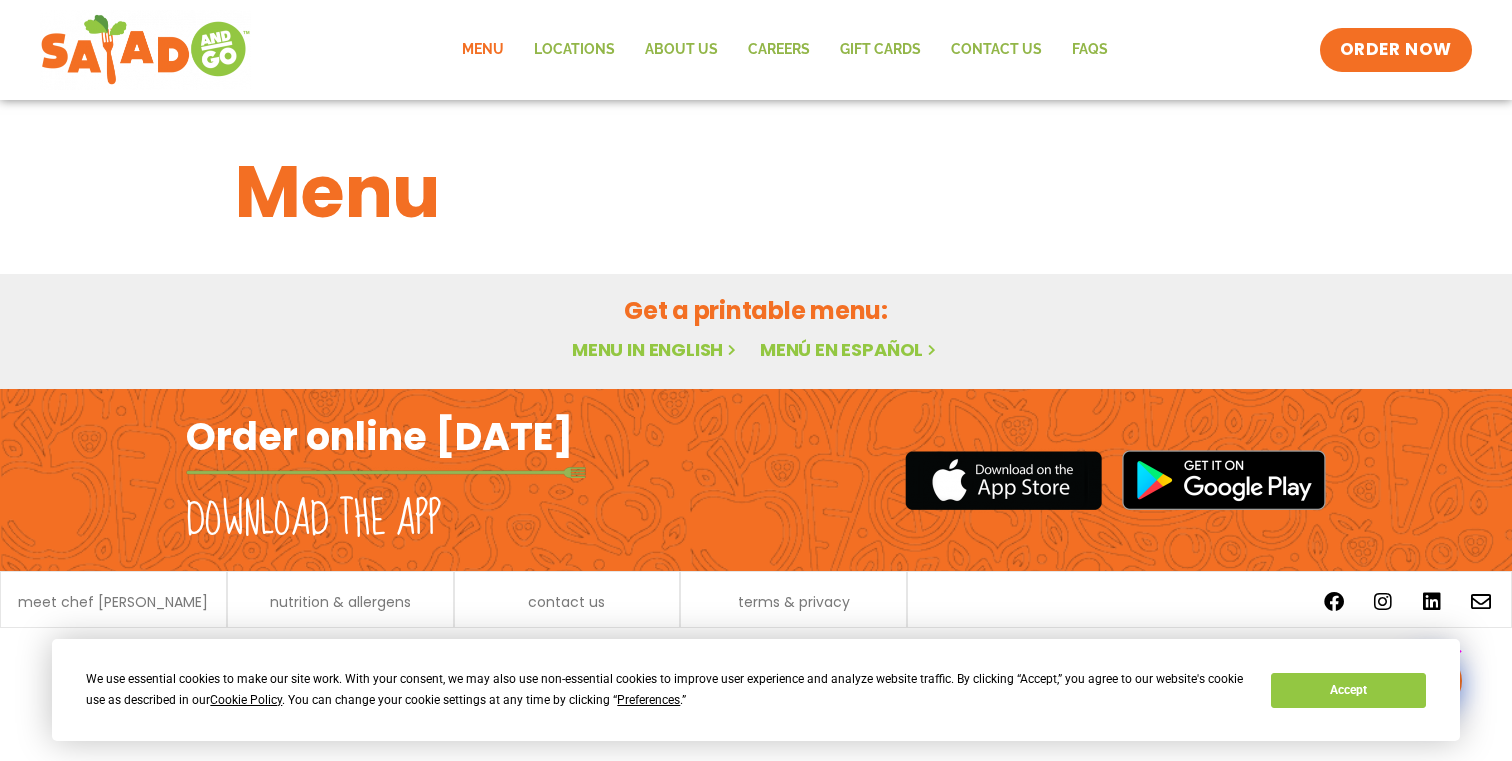 scroll, scrollTop: 0, scrollLeft: 0, axis: both 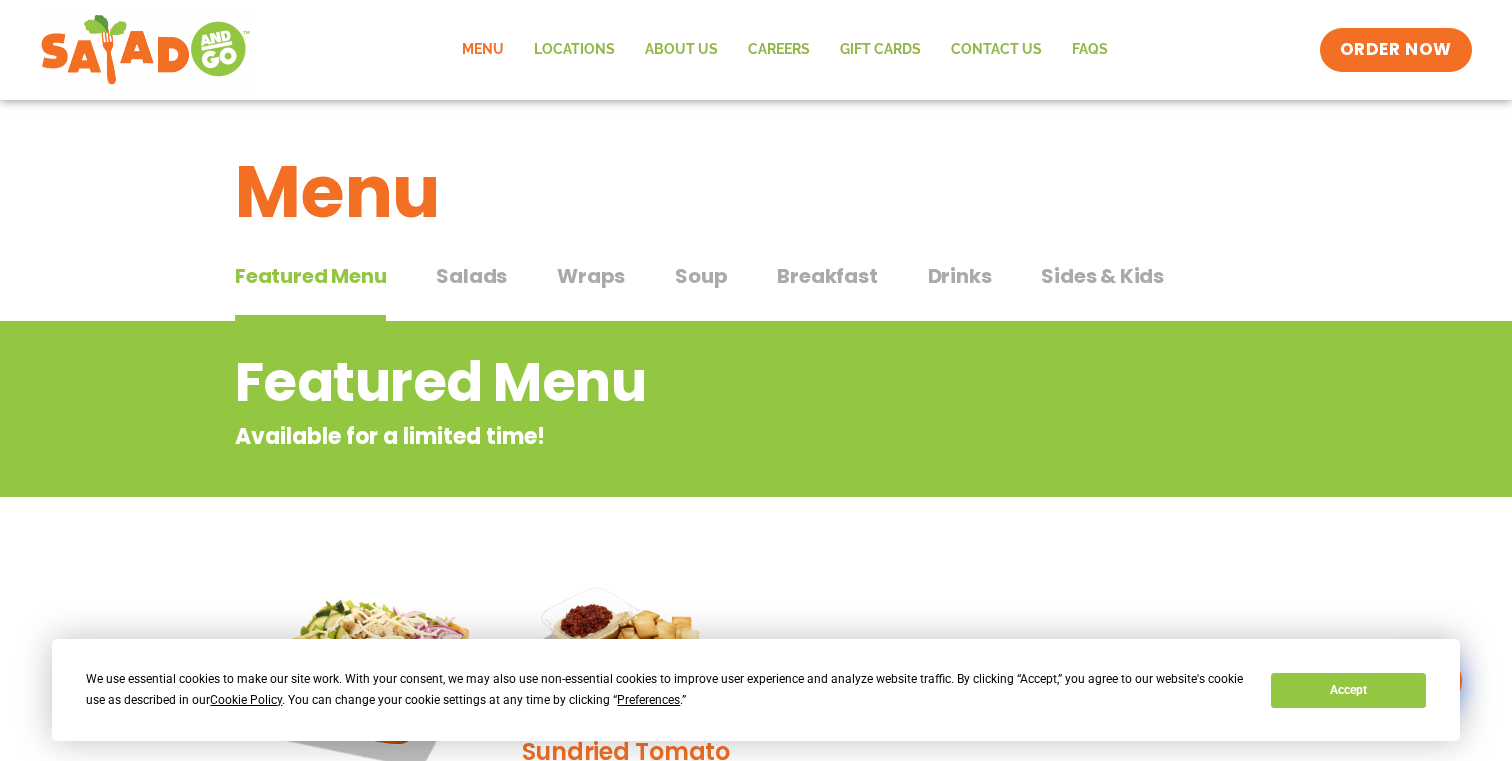 click on "Salads" at bounding box center [471, 276] 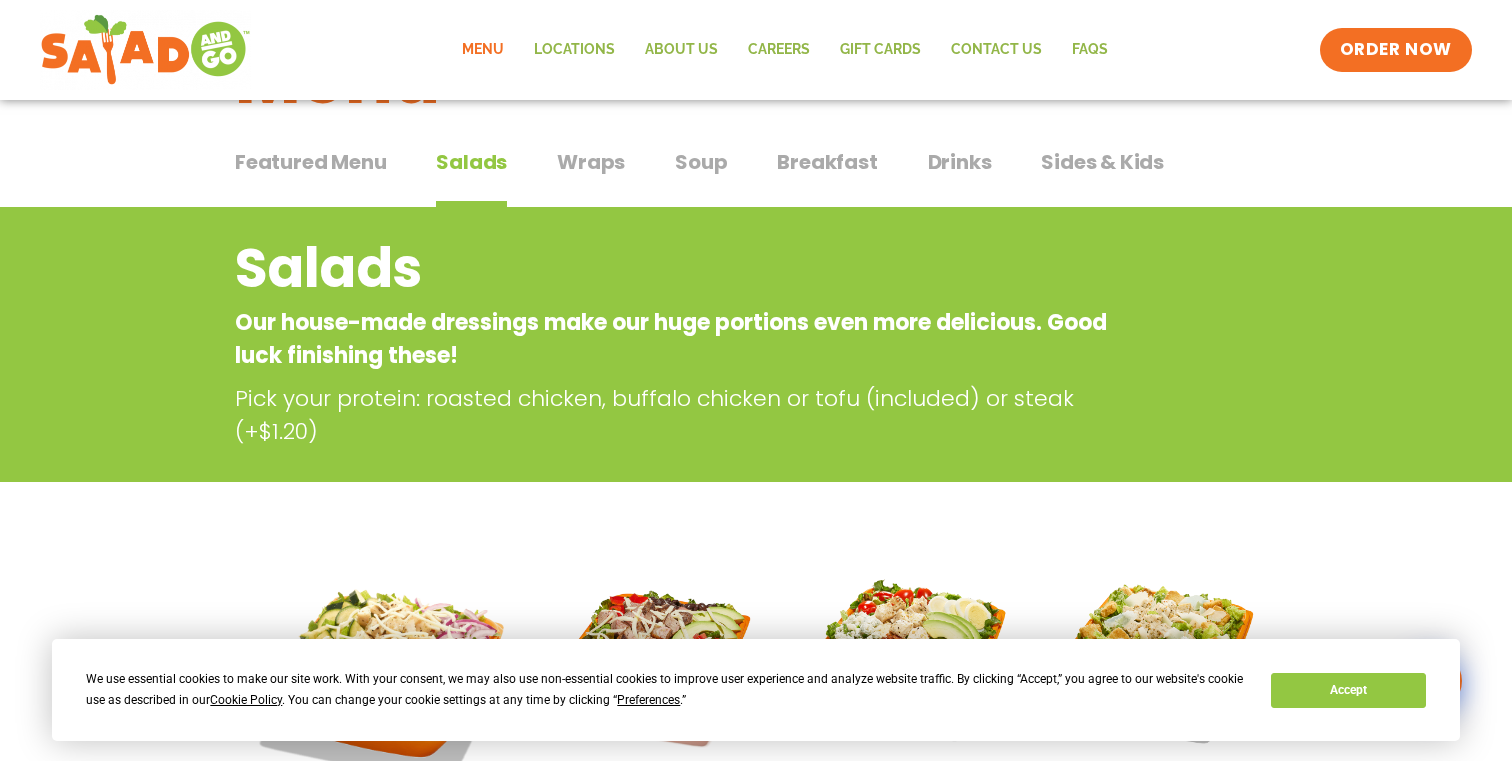 scroll, scrollTop: 109, scrollLeft: 0, axis: vertical 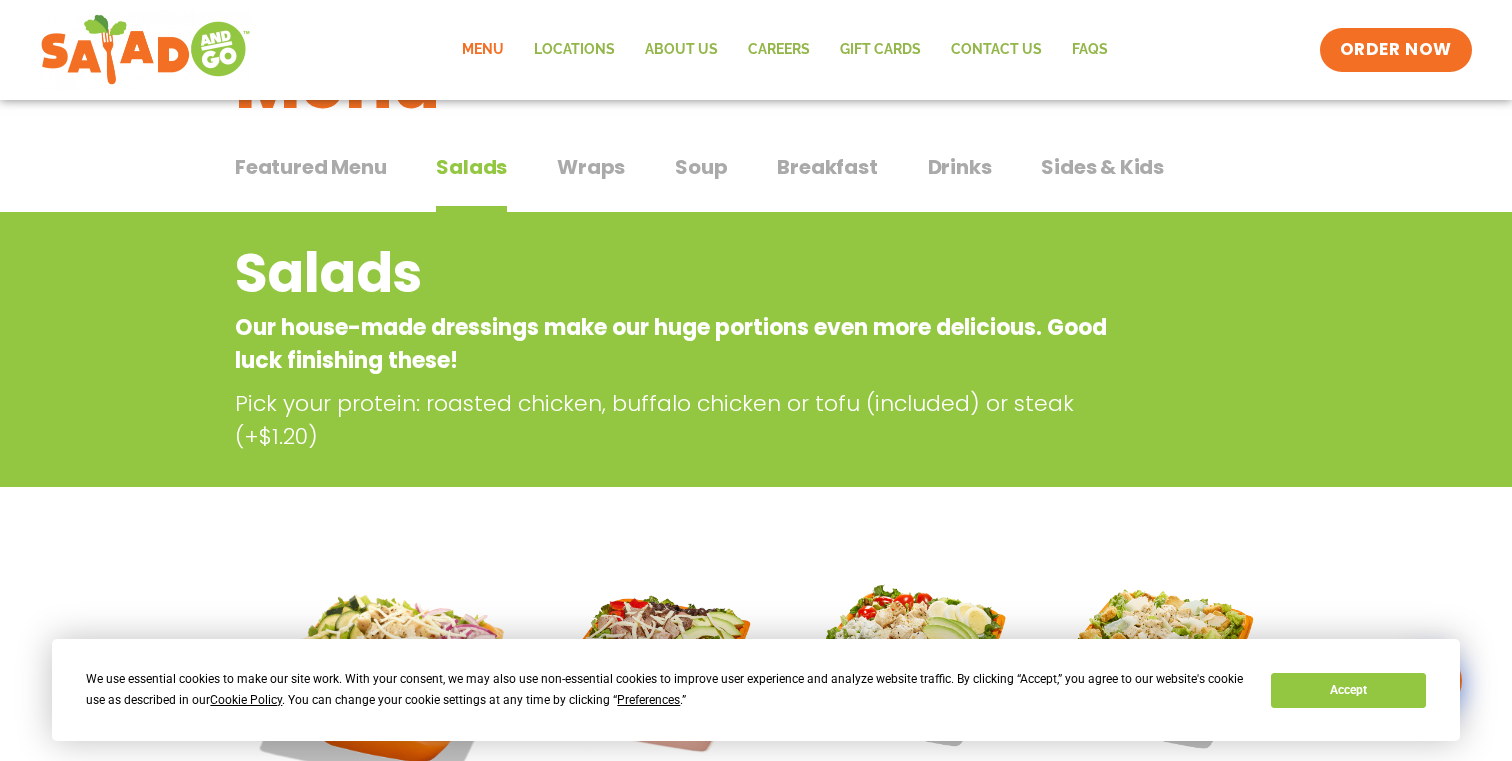 click on "Wraps" at bounding box center (591, 167) 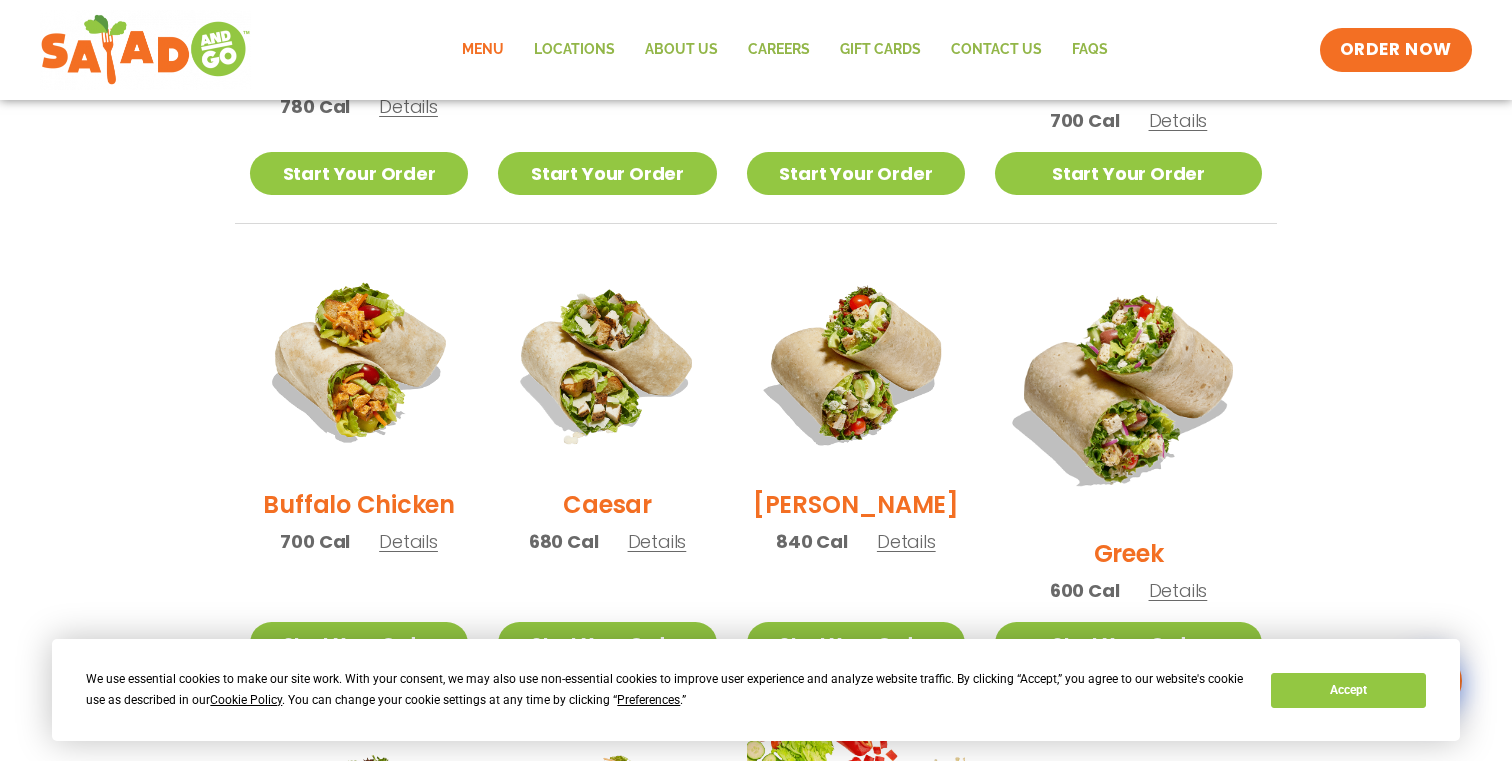 scroll, scrollTop: 848, scrollLeft: 0, axis: vertical 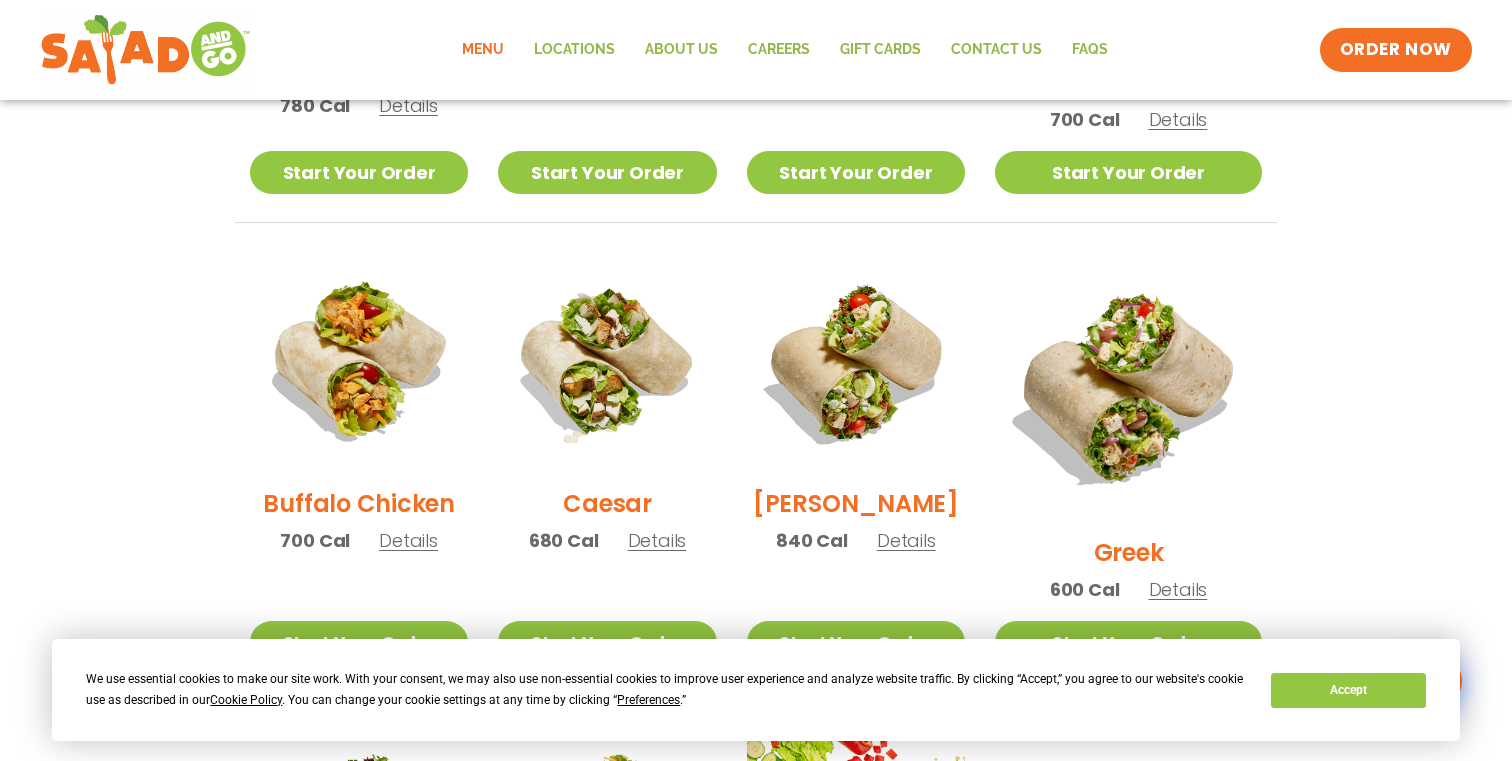 click on "Details" at bounding box center [1178, 589] 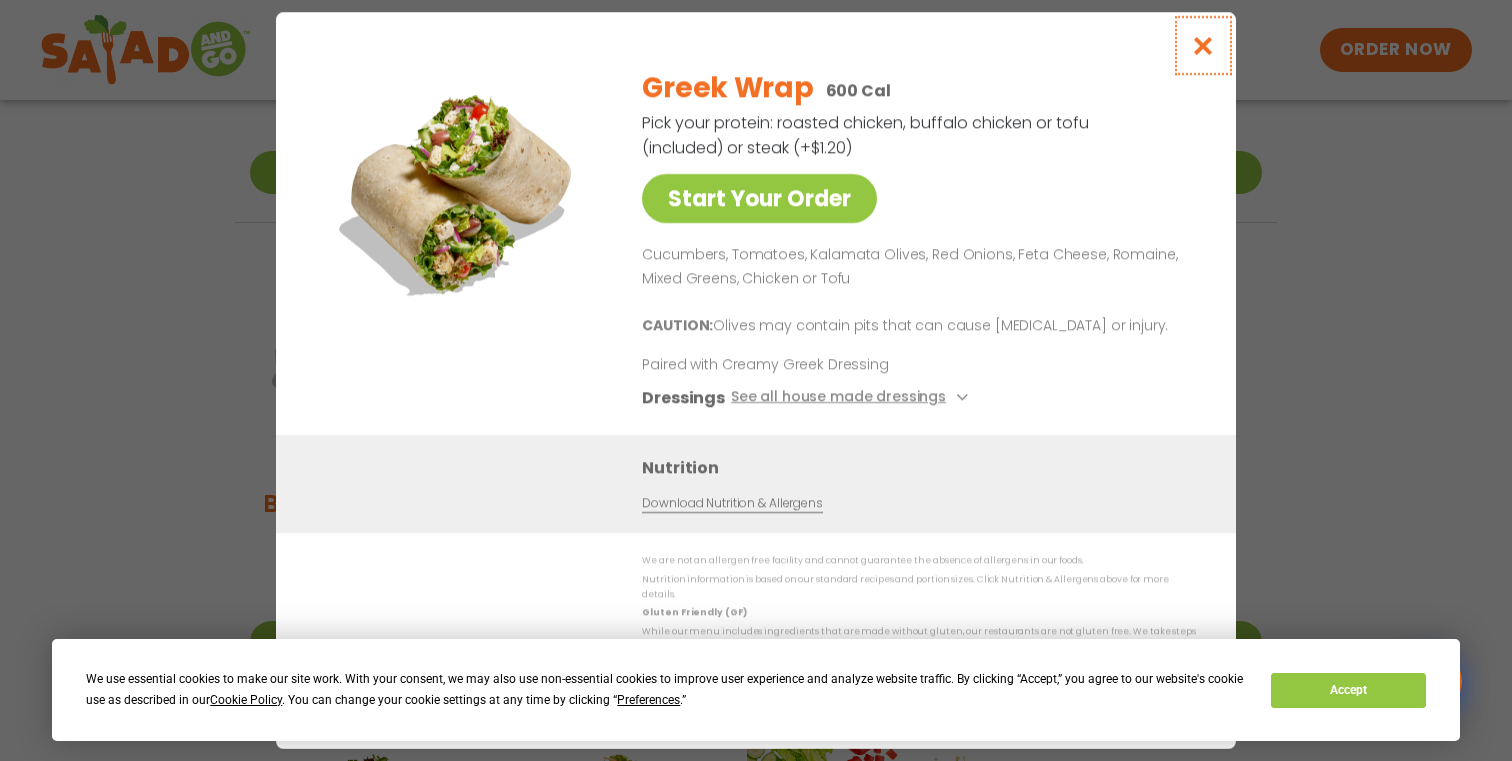 click at bounding box center (1203, 45) 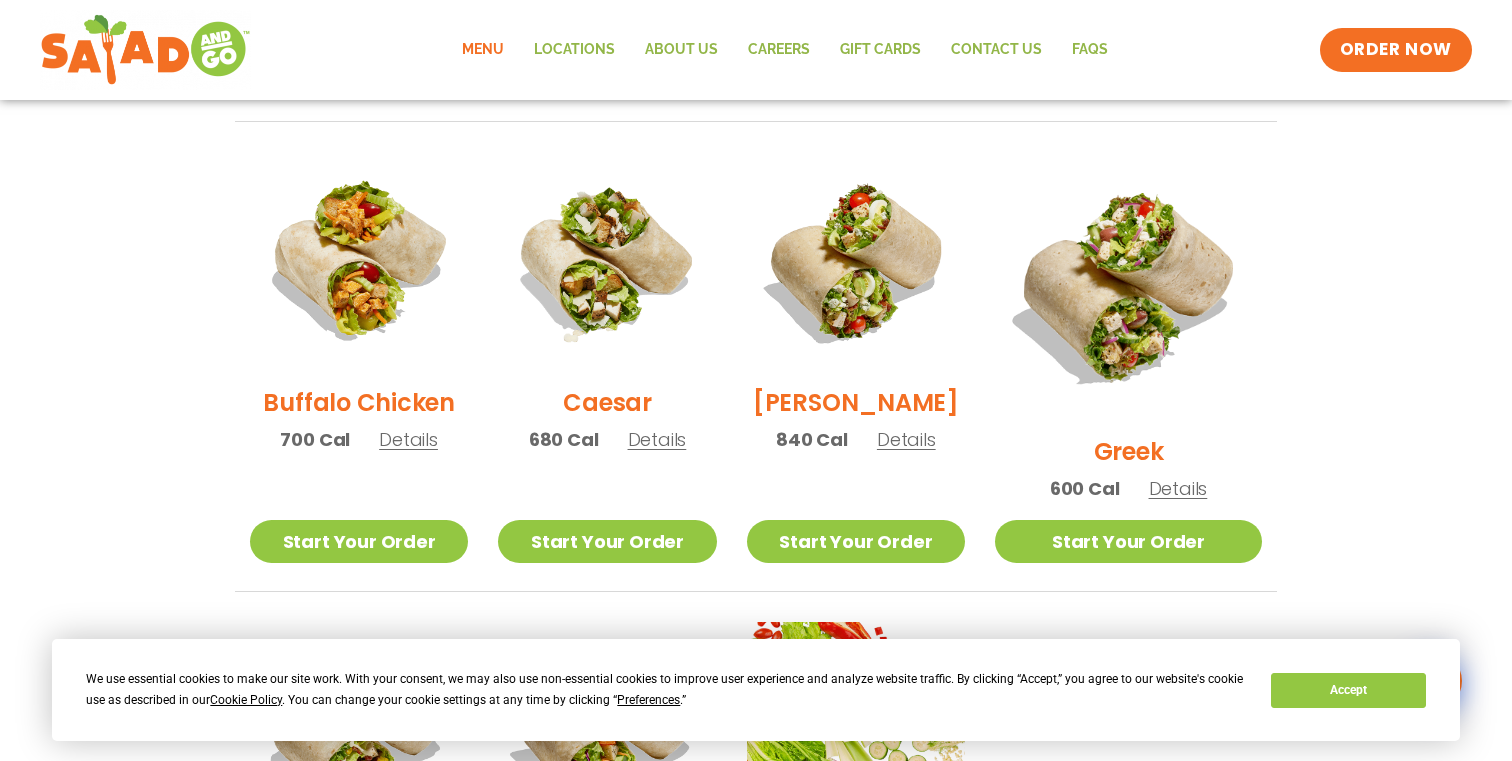 scroll, scrollTop: 950, scrollLeft: 0, axis: vertical 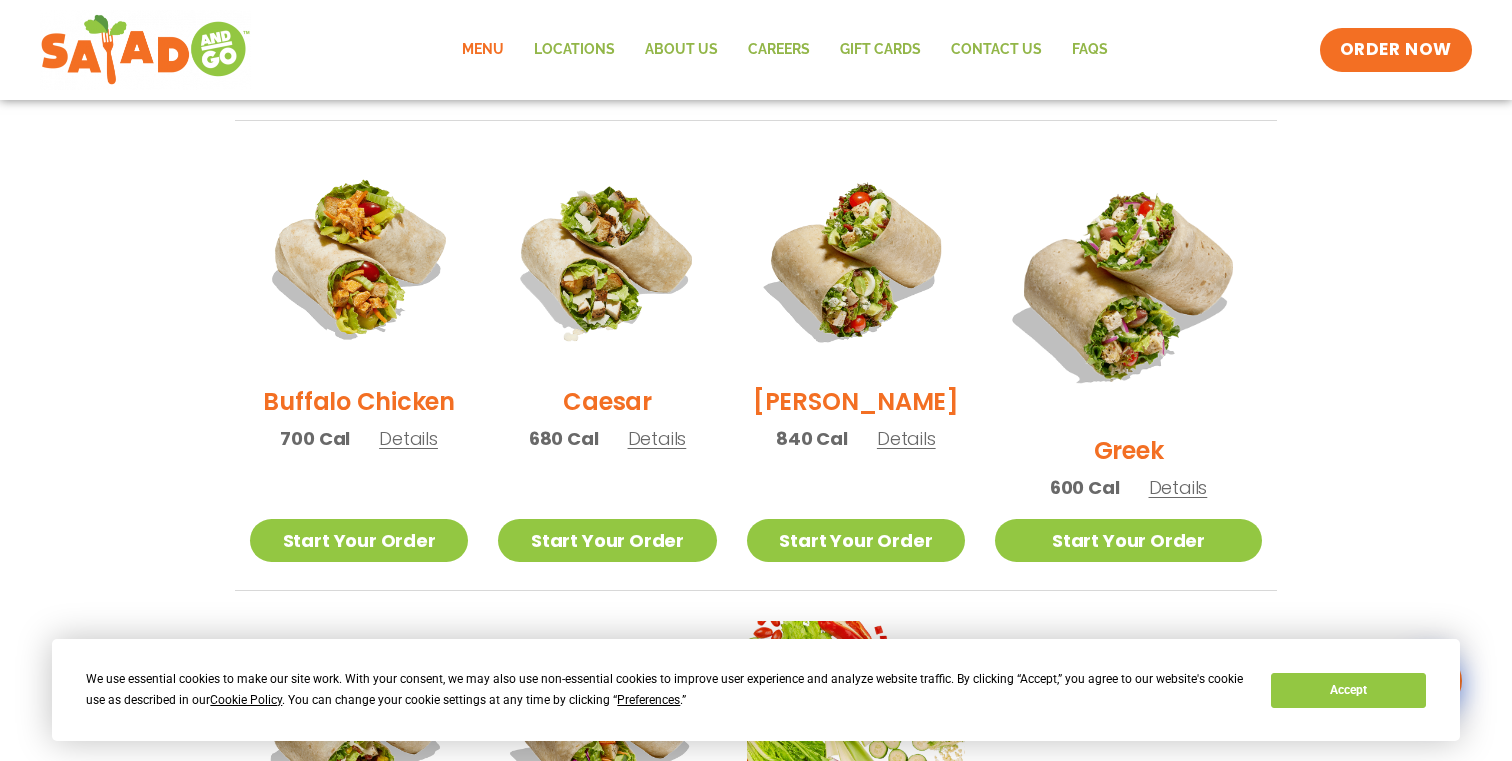 click on "Details" at bounding box center (657, 438) 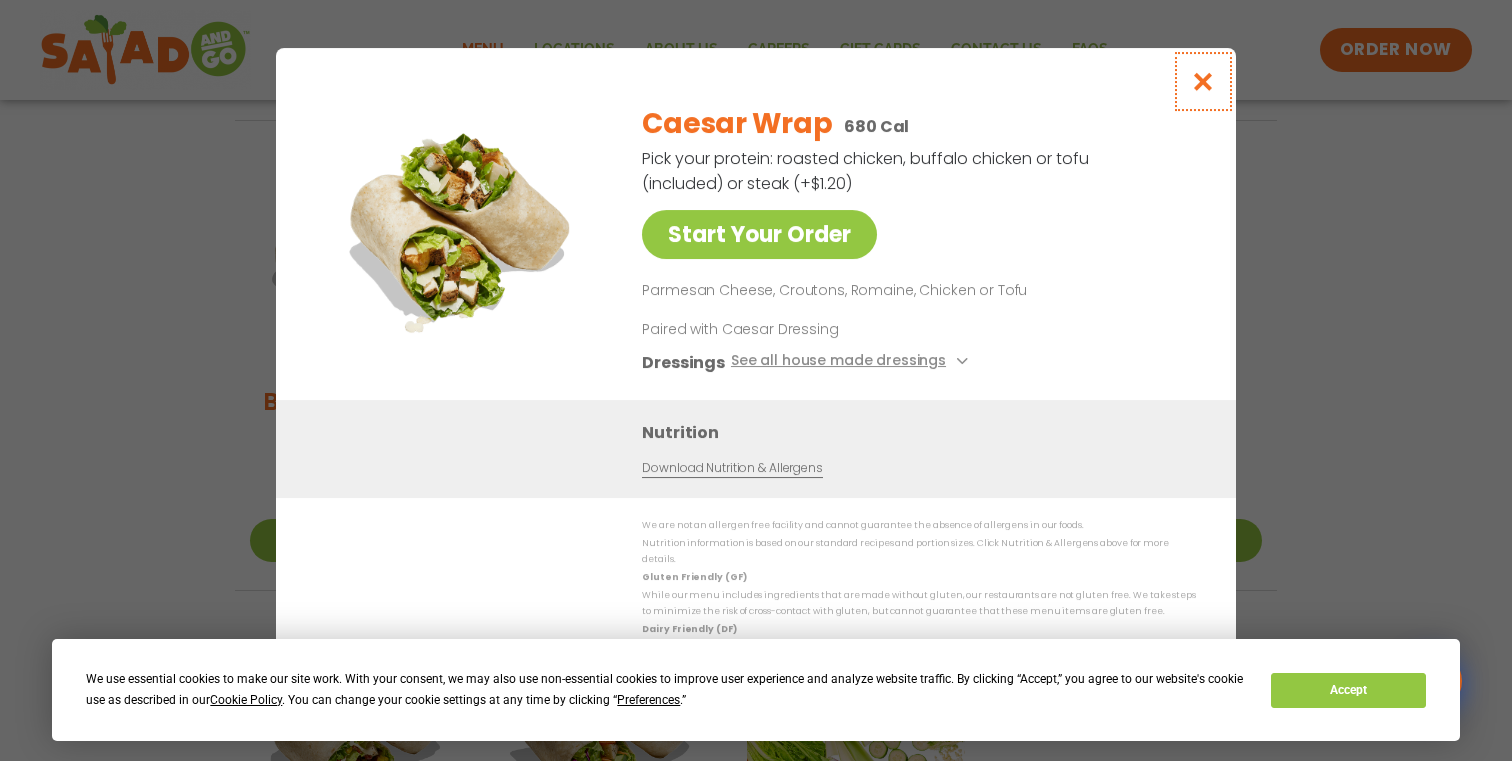 click at bounding box center [1203, 81] 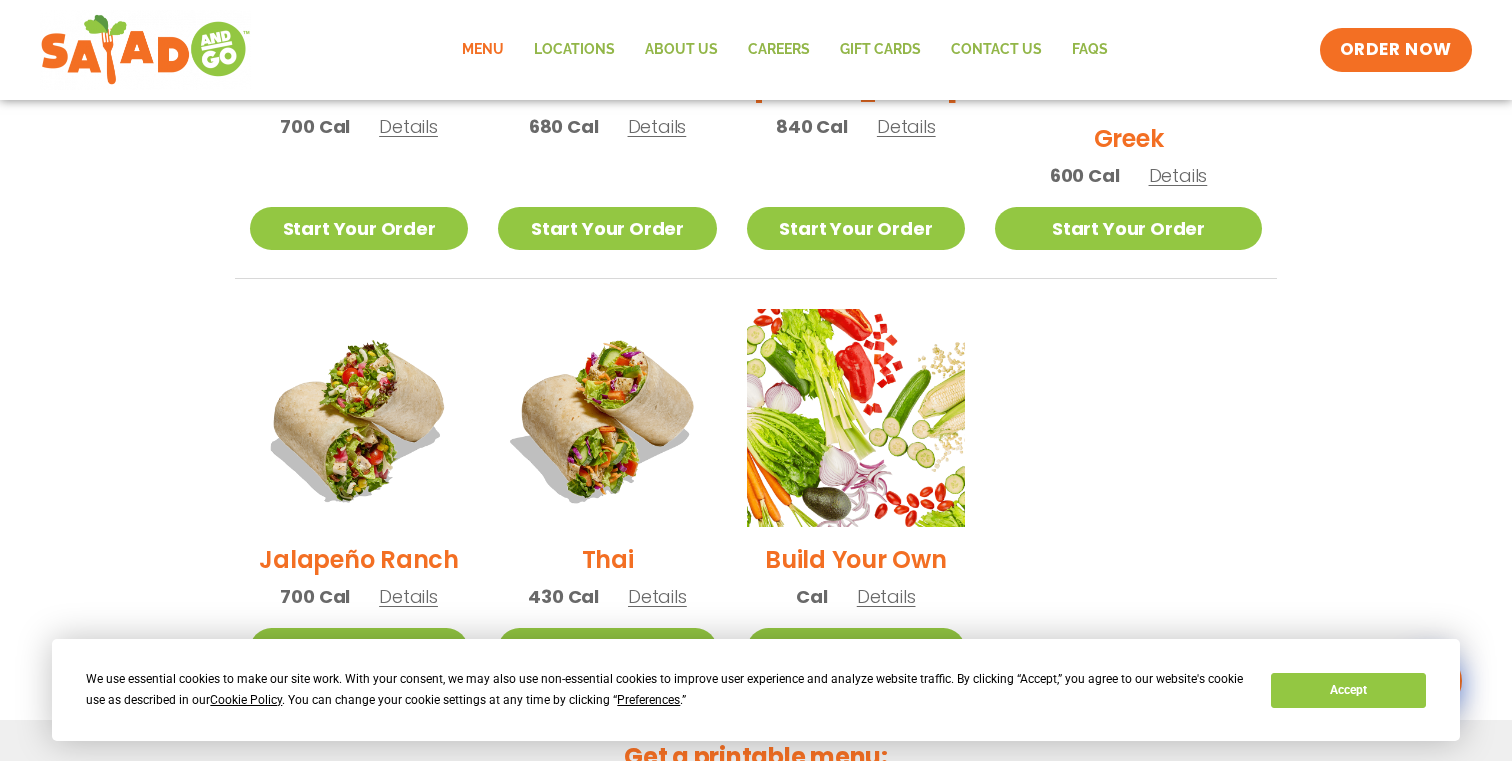 scroll, scrollTop: 1270, scrollLeft: 0, axis: vertical 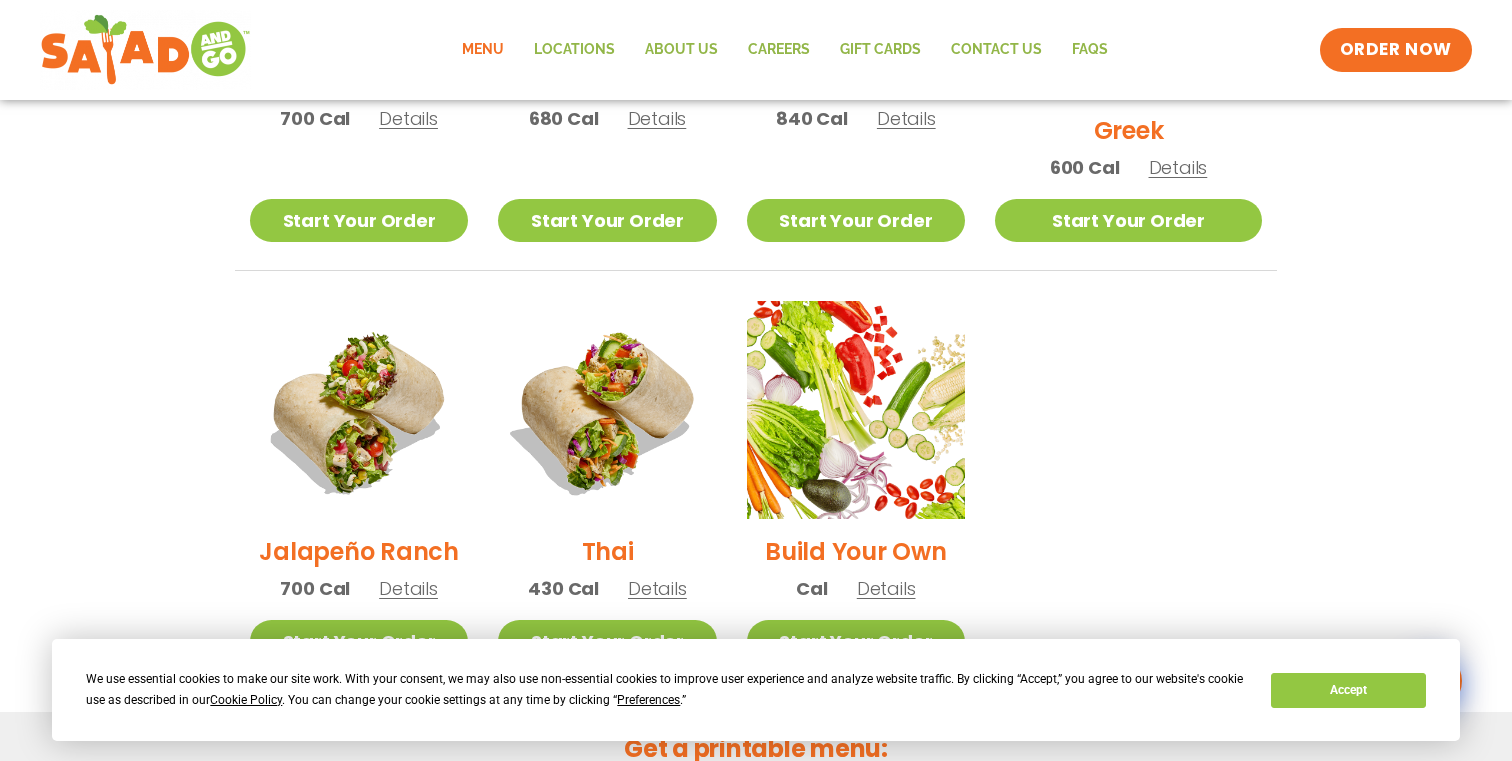 click on "Details" at bounding box center (657, 588) 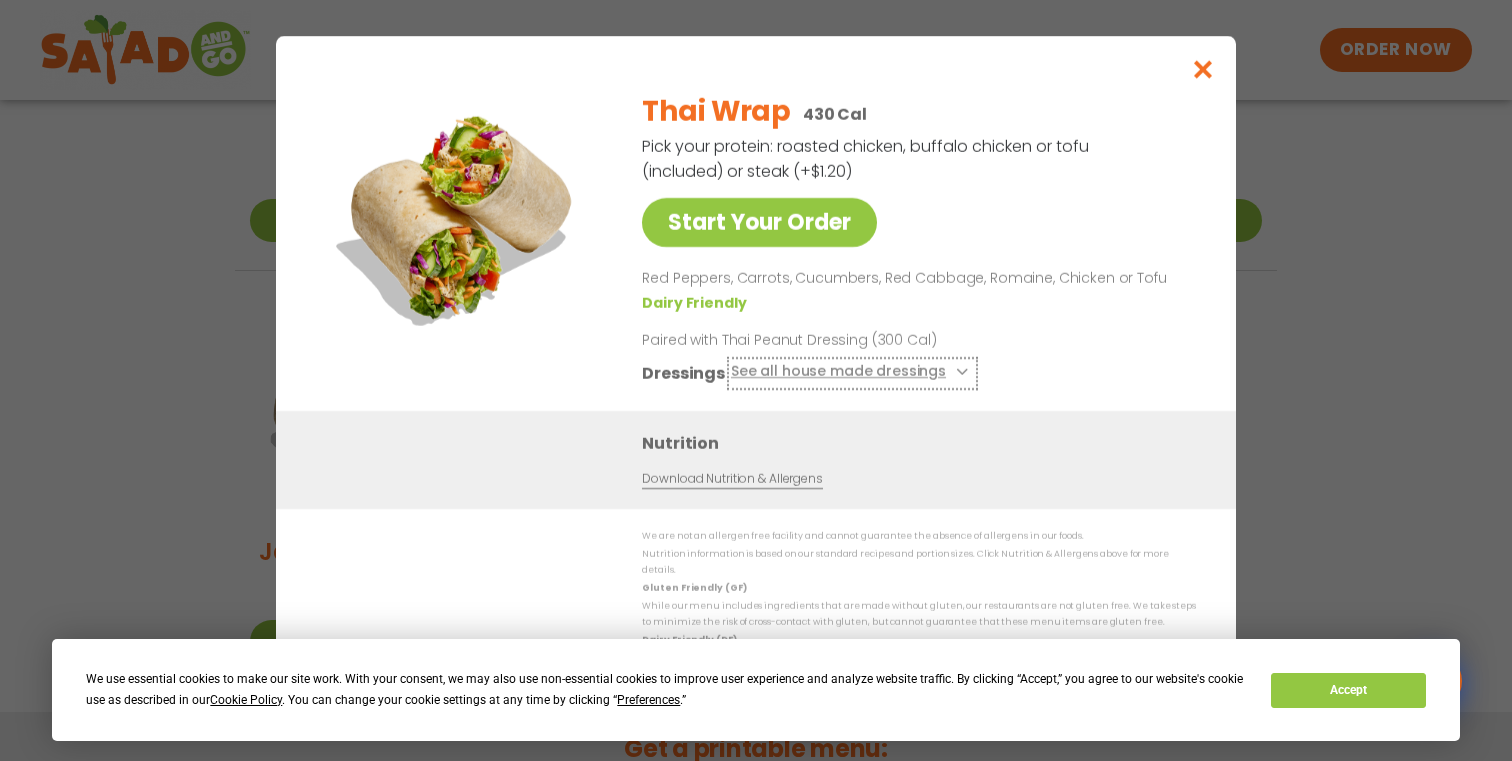 click at bounding box center (960, 372) 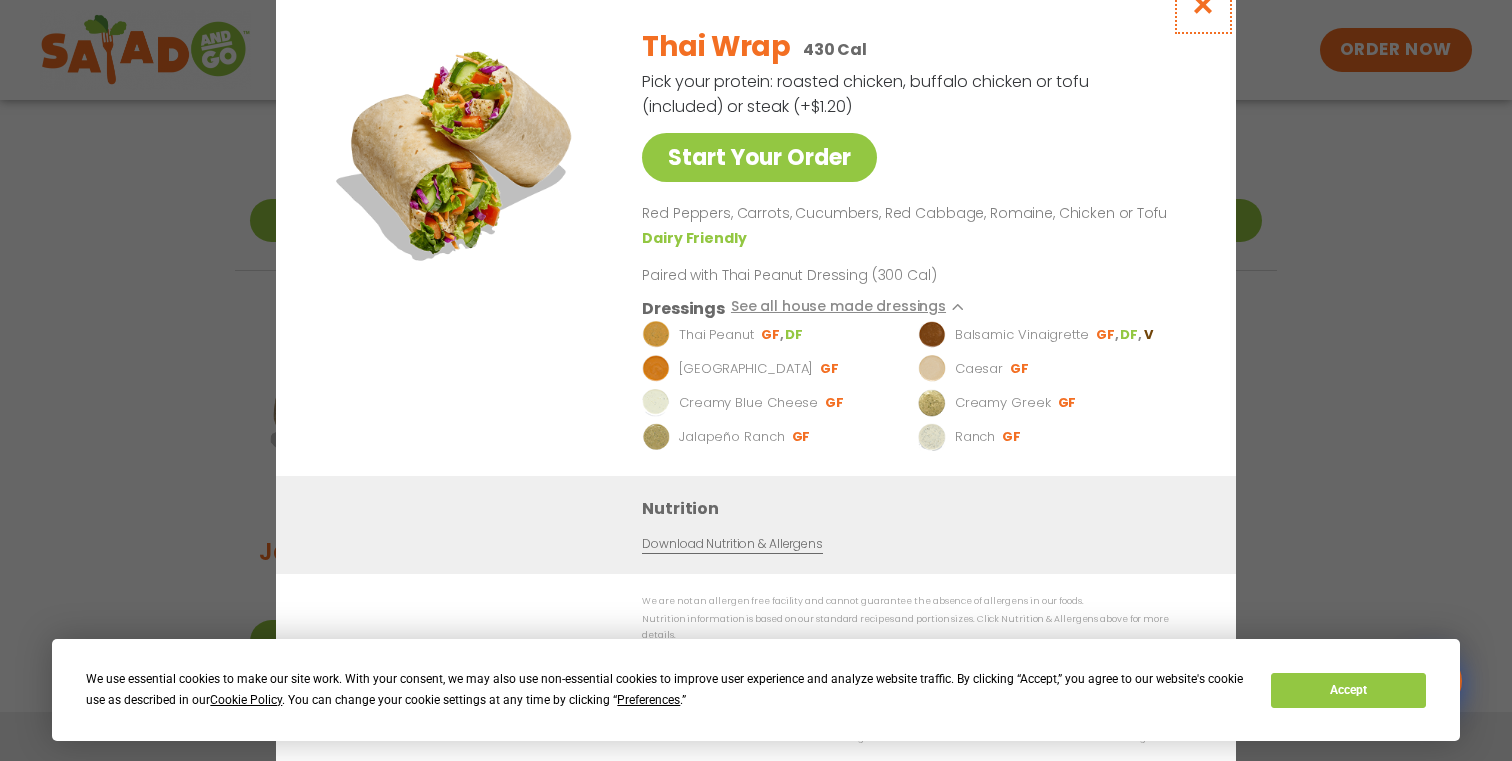 click at bounding box center (1203, 4) 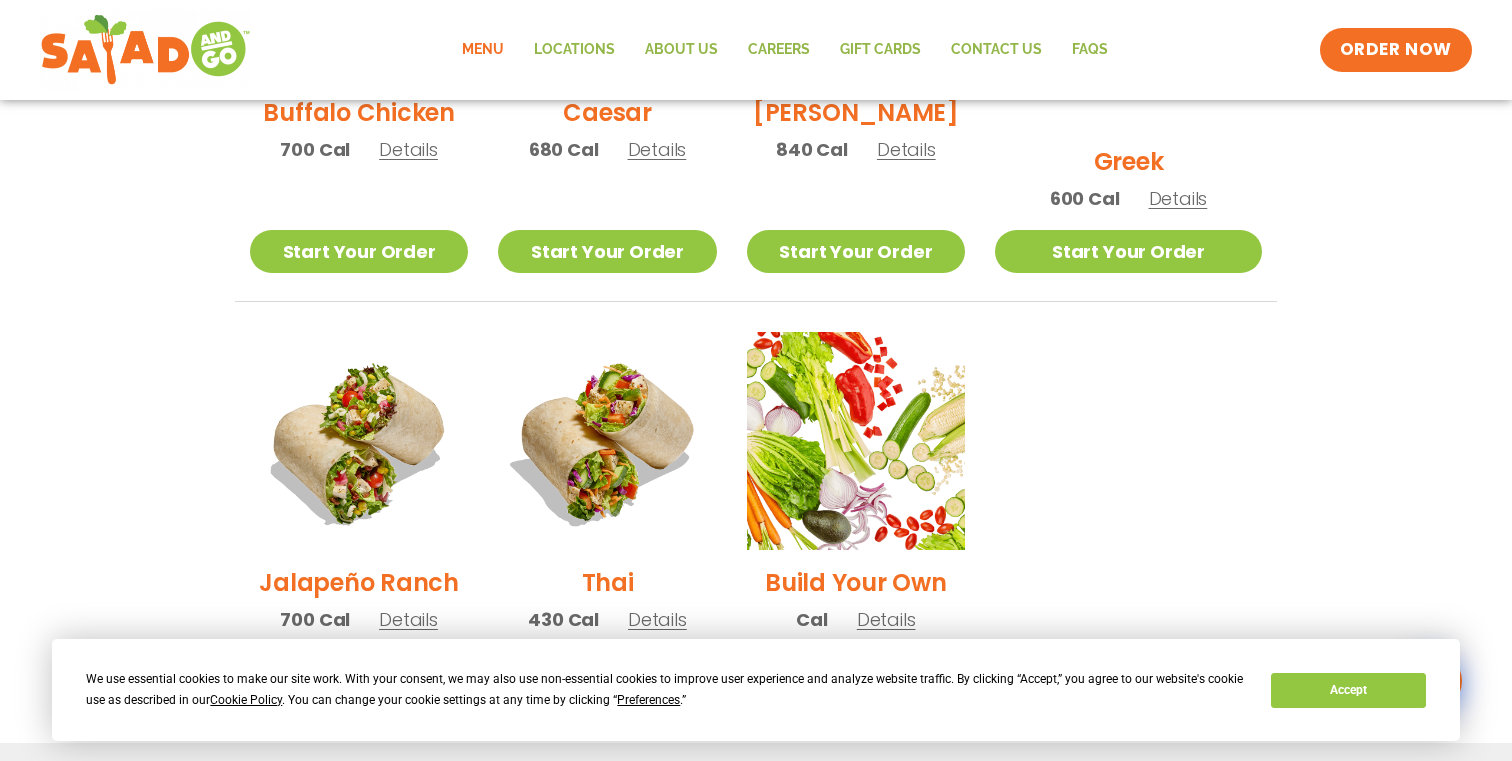 scroll, scrollTop: 1175, scrollLeft: 0, axis: vertical 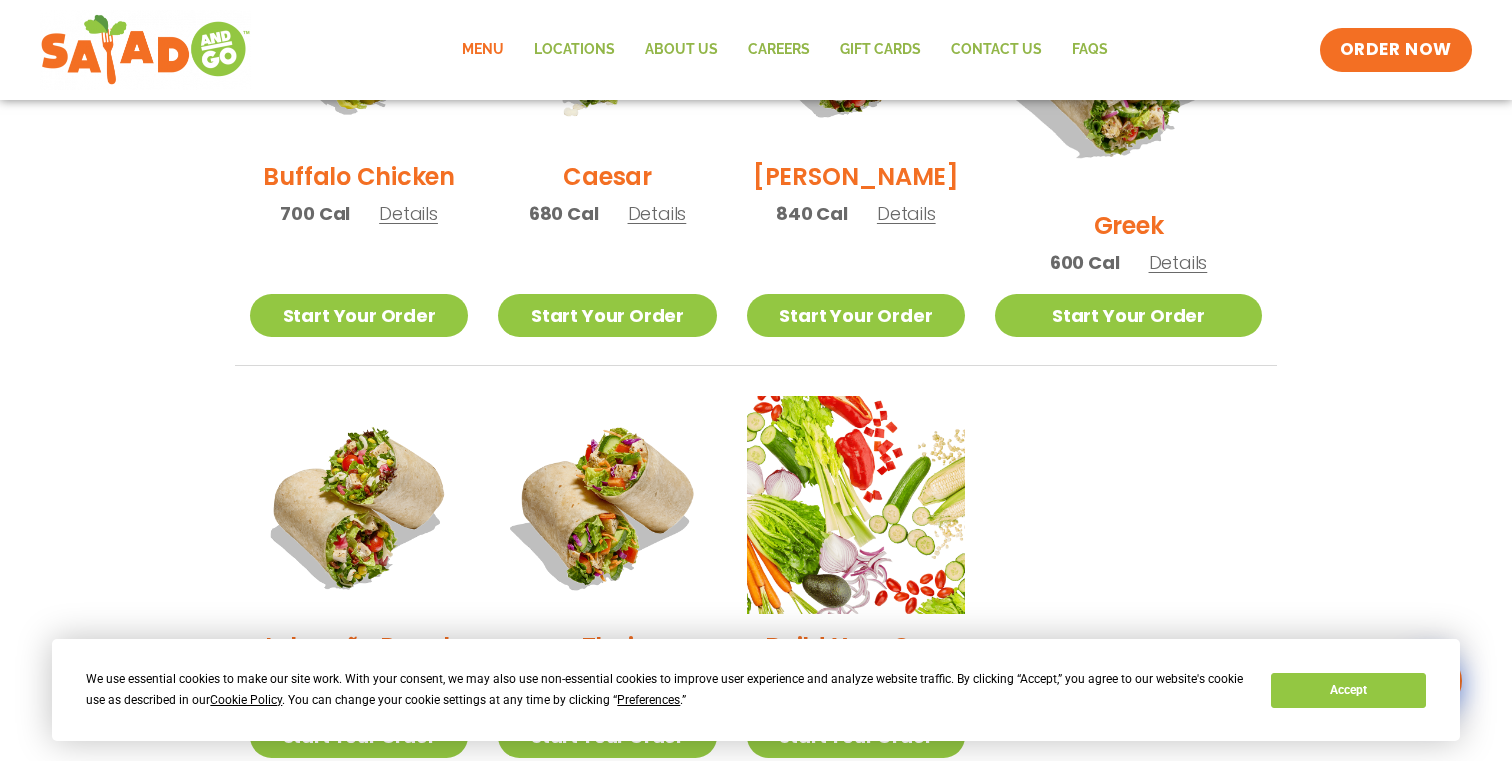 click on "Details" at bounding box center [657, 213] 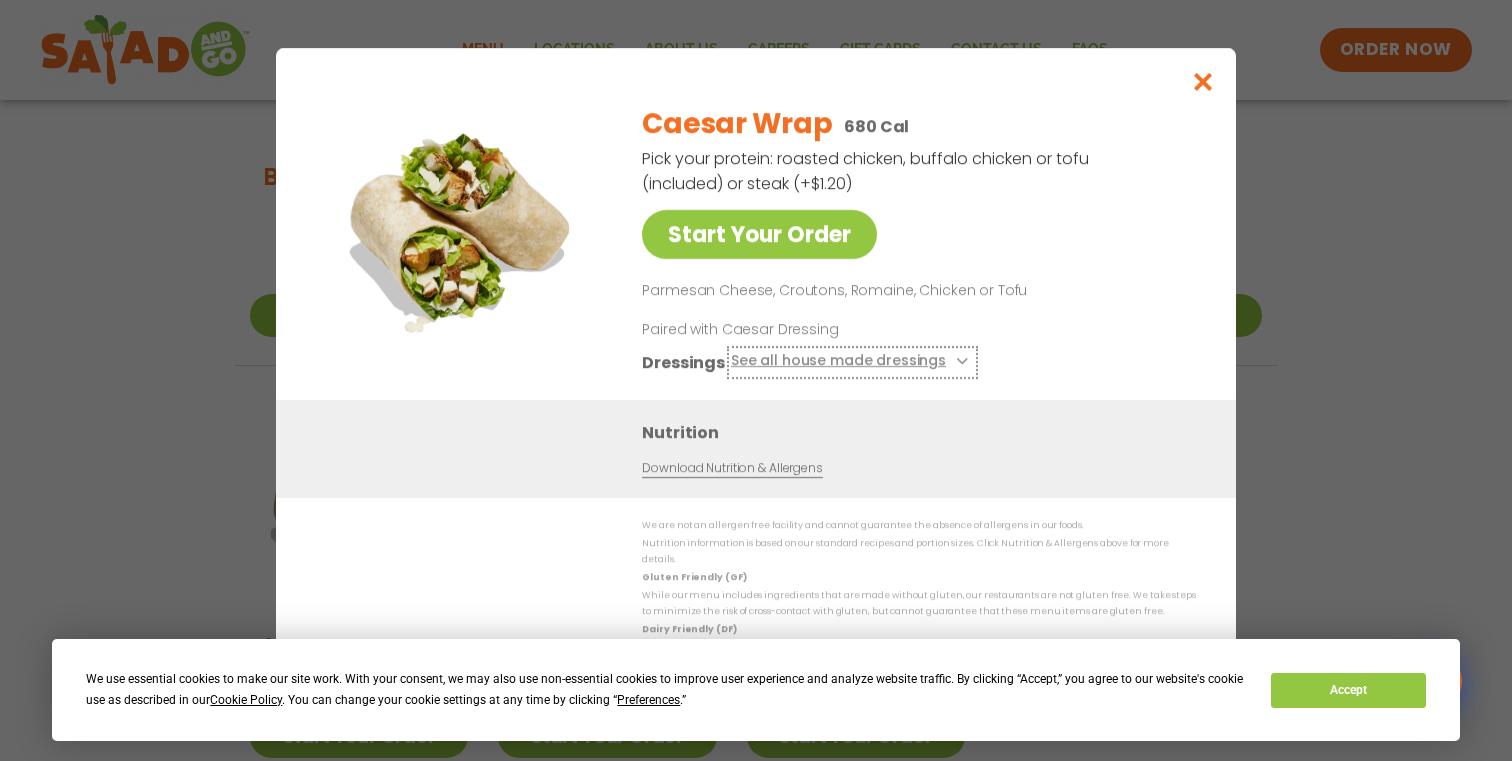 click at bounding box center [960, 361] 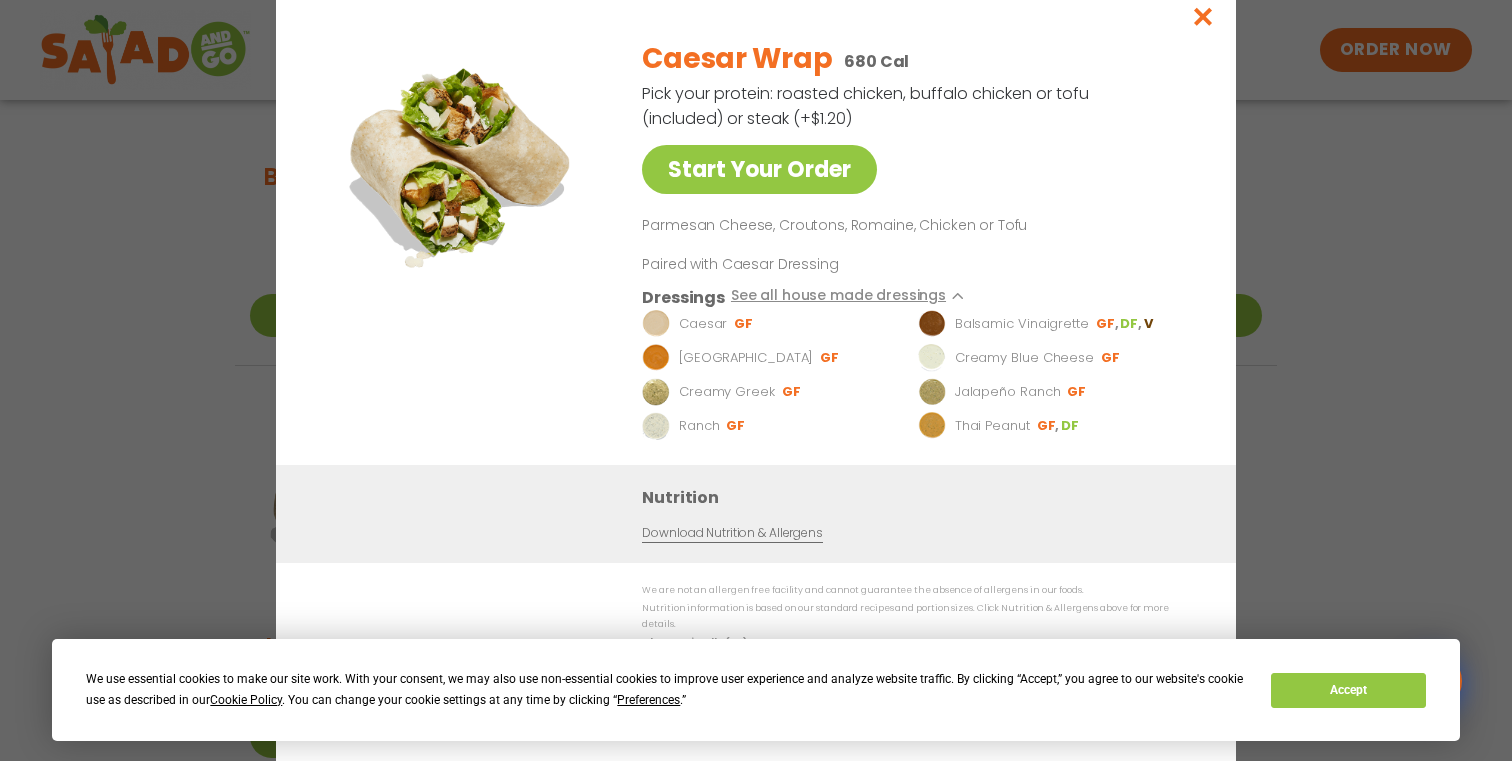click on "Start Your Order Caesar Wrap  680 Cal  Pick your protein: roasted chicken, buffalo chicken or tofu (included) or steak (+$1.20)   Start Your Order Parmesan Cheese, Croutons, Romaine, Chicken or Tofu Paired with Caesar Dressing Dressings   See all house made dressings    Caesar GF   Balsamic Vinaigrette GF DF V   BBQ Ranch GF   Creamy Blue Cheese GF   Creamy Greek GF   Jalapeño Ranch GF   Ranch GF   Thai Peanut GF DF Nutrition   Download Nutrition & Allergens We are not an allergen free facility and cannot guarantee the absence of allergens in our foods. Nutrition information is based on our standard recipes and portion sizes. Click Nutrition & Allergens above for more details. Gluten Friendly (GF) While our menu includes ingredients that are made without gluten, our restaurants are not gluten free. We take steps to minimize the risk of cross-contact with gluten, but cannot guarantee that these menu items are gluten free. Dairy Friendly (DF)" at bounding box center [756, 380] 